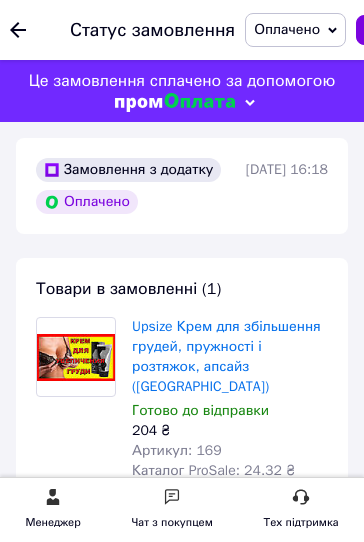 scroll, scrollTop: 222, scrollLeft: 0, axis: vertical 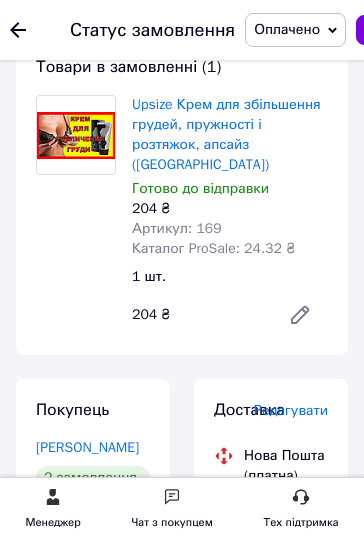 click on "Прийняті 4" at bounding box center (-117, 245) 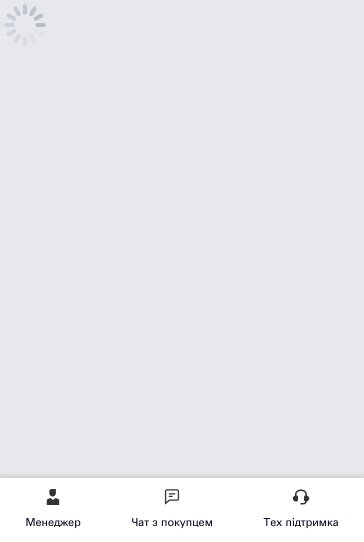 scroll, scrollTop: 0, scrollLeft: 0, axis: both 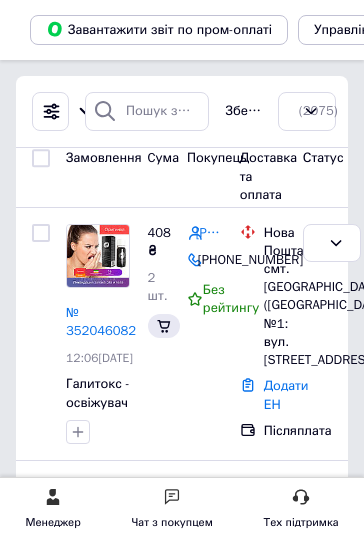 click on "Прийняті" at bounding box center [-142, 245] 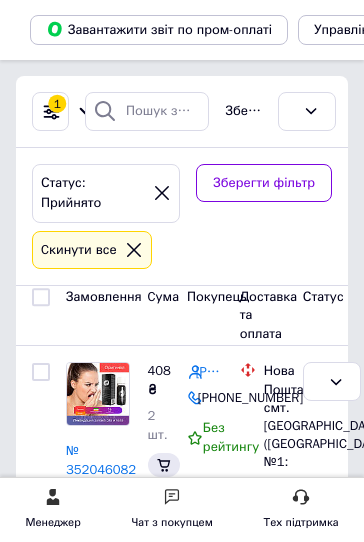 click on "Додати ЕН" at bounding box center [286, 860] 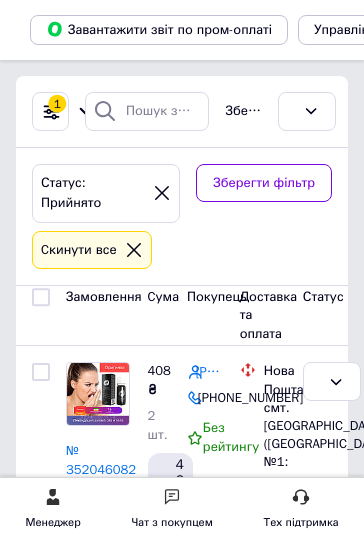 click on "Додати ЕН" at bounding box center (286, 860) 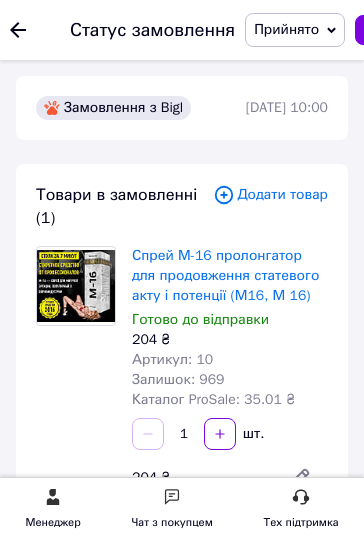 paste on "50593_14" 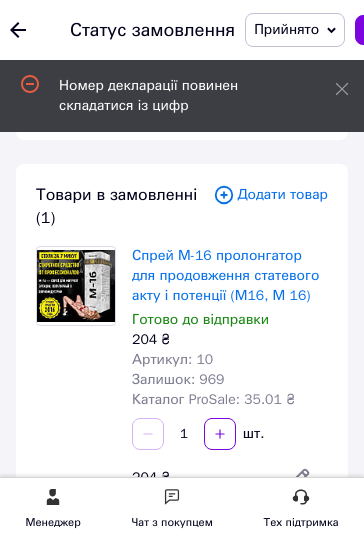 drag, startPoint x: 1203, startPoint y: 902, endPoint x: 956, endPoint y: 903, distance: 247.00203 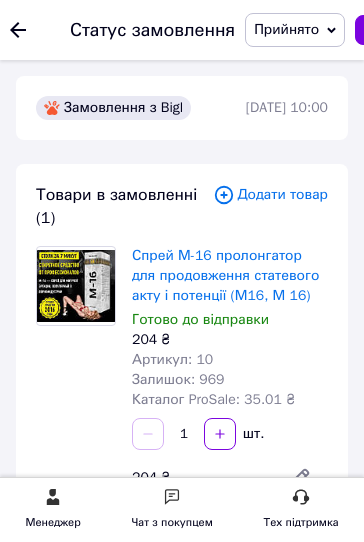 click on "Прийняті 4" at bounding box center (-117, 245) 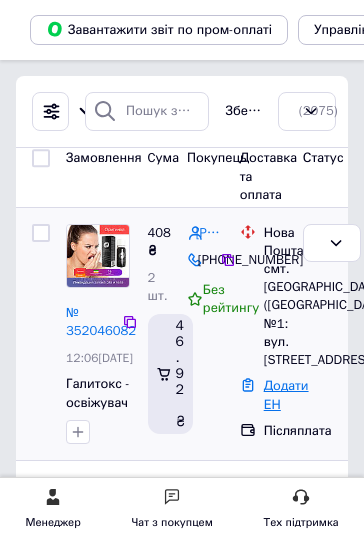 click on "Додати ЕН" at bounding box center [286, 395] 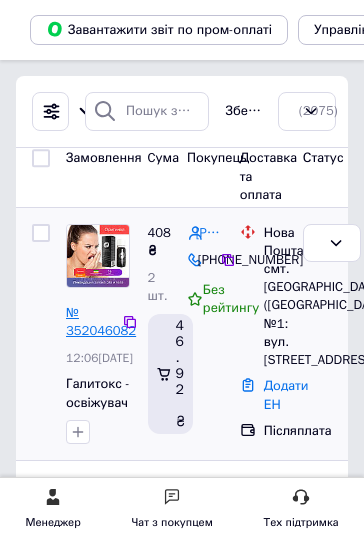 click on "№ 352046082" at bounding box center (101, 322) 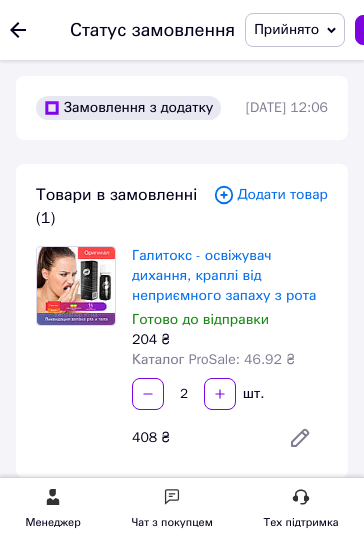 paste on "20451202988345" 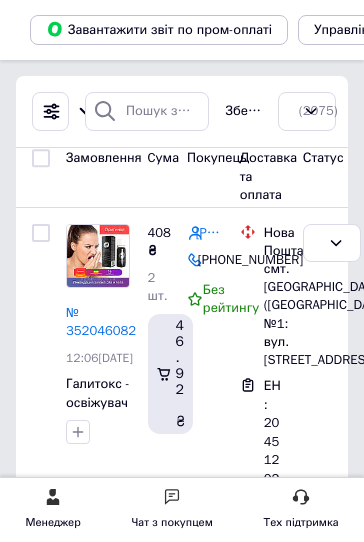 click on "Прийняті 4" at bounding box center [-117, 245] 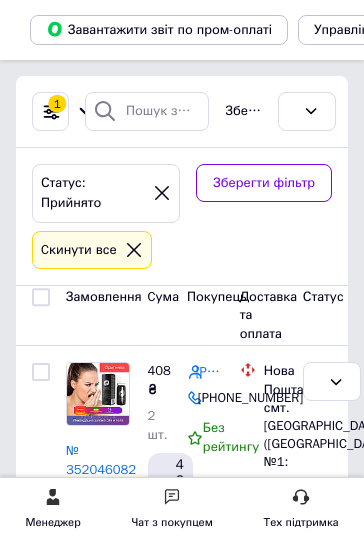 click on "Оплачені 3" at bounding box center (-117, 334) 